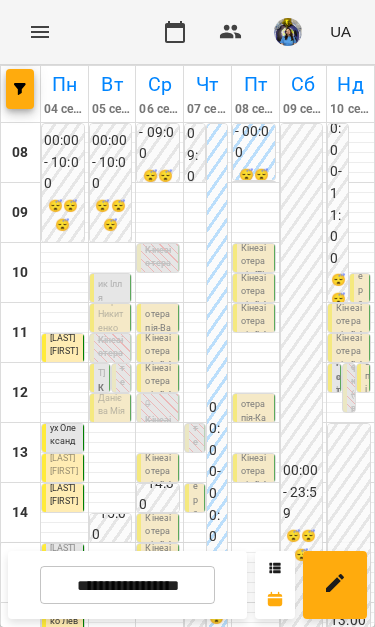 scroll, scrollTop: 0, scrollLeft: 0, axis: both 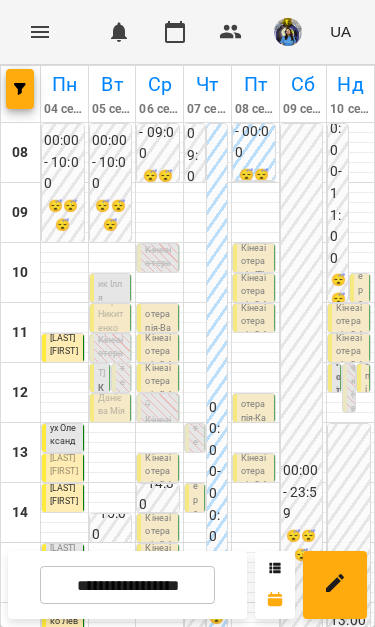 click on "Мельник Ілля" at bounding box center (112, 285) 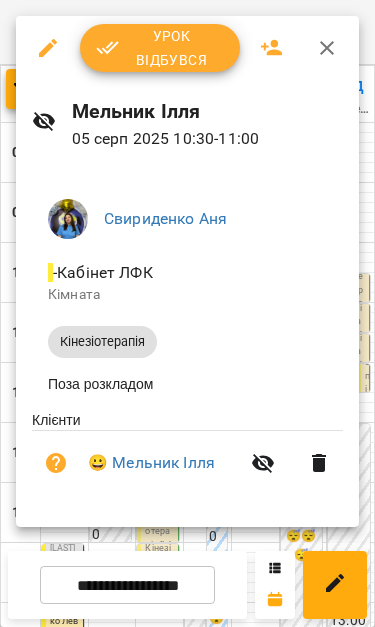 click on "Урок відбувся" at bounding box center [160, 48] 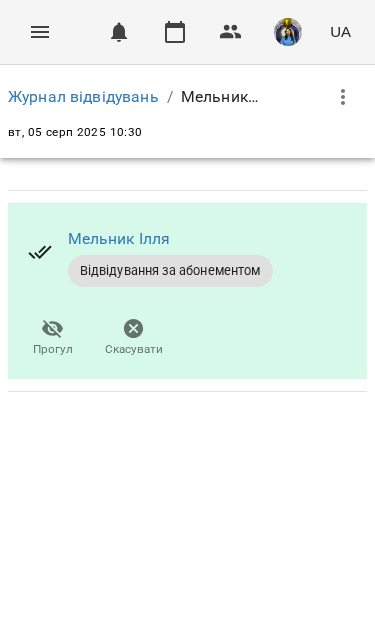 click at bounding box center [40, 32] 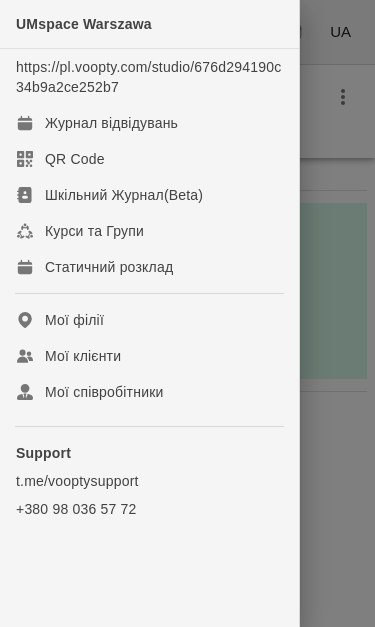 click on "Журнал відвідувань" at bounding box center [111, 123] 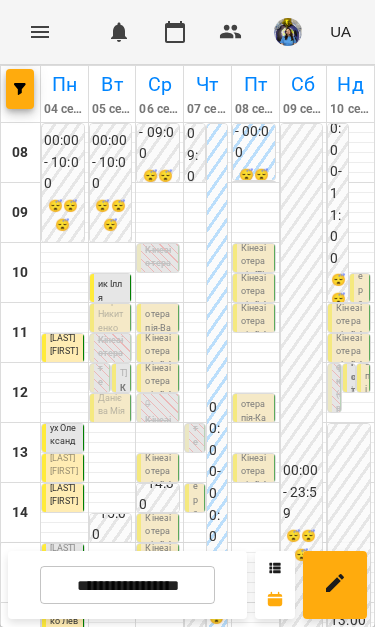 click on "Марк Никитенко" at bounding box center [110, 314] 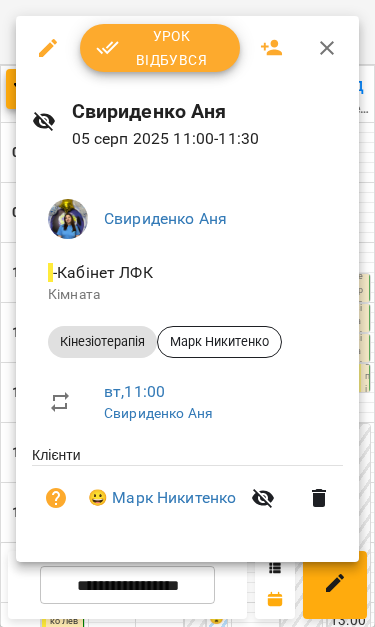 click on "Урок відбувся" at bounding box center (160, 48) 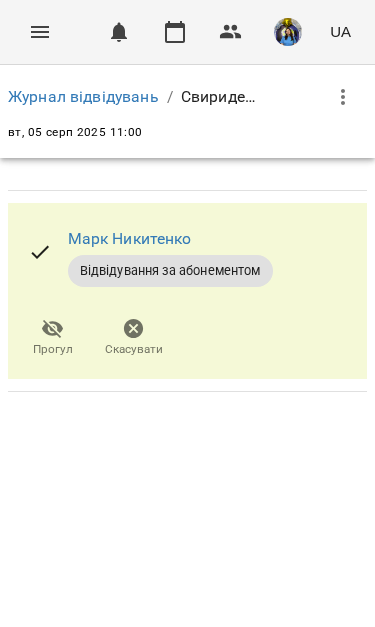 click 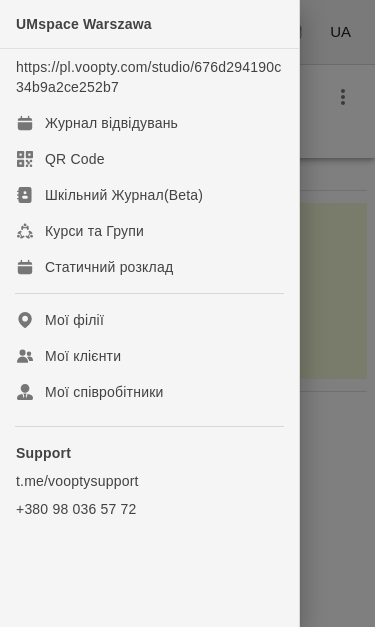 click on "Журнал відвідувань" at bounding box center (149, 123) 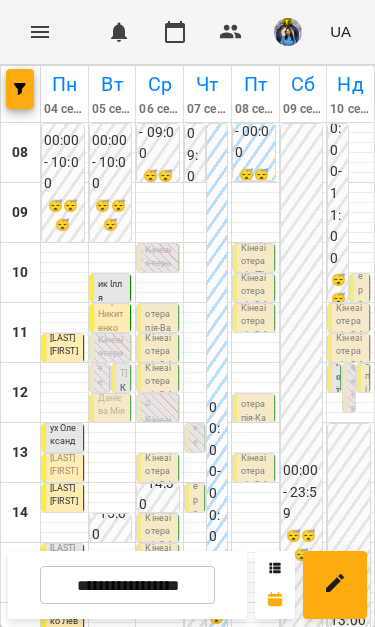 scroll, scrollTop: 36, scrollLeft: 0, axis: vertical 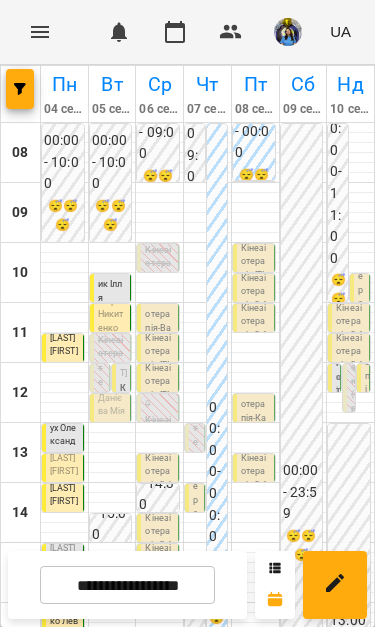 click on "Ляшенко Лев" at bounding box center (64, 615) 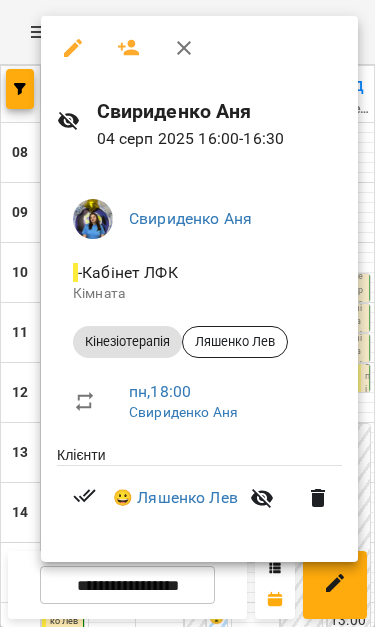 click on "😀   Ляшенко Лев" at bounding box center [175, 498] 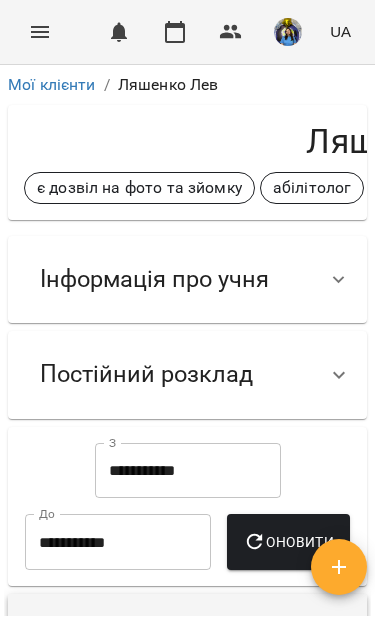 click at bounding box center [339, 280] 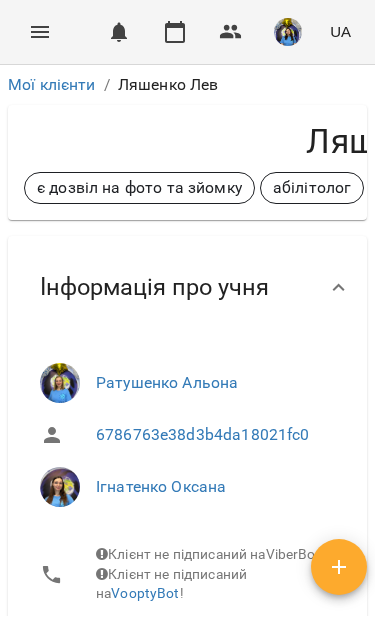 click 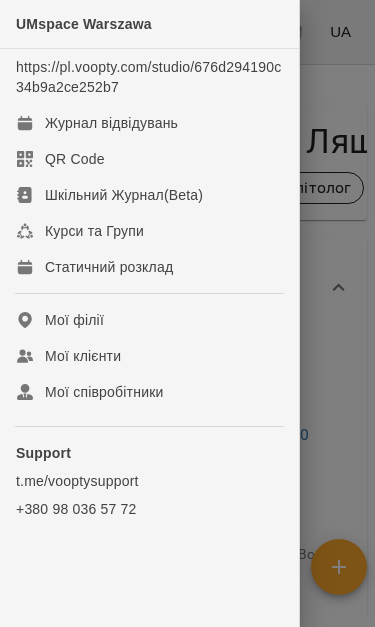 scroll, scrollTop: 0, scrollLeft: 0, axis: both 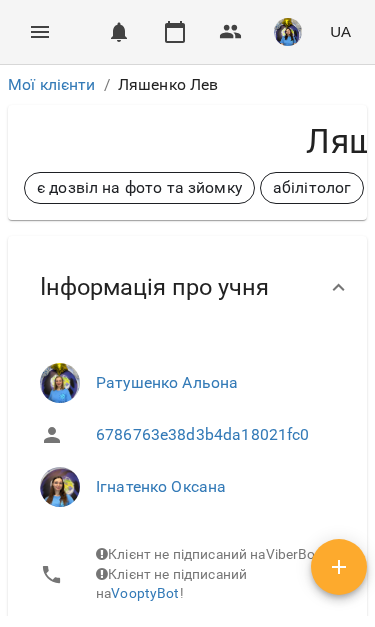 click 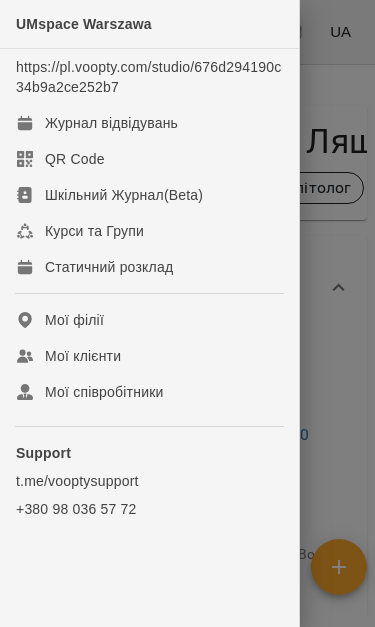 click on "Журнал відвідувань" at bounding box center (111, 123) 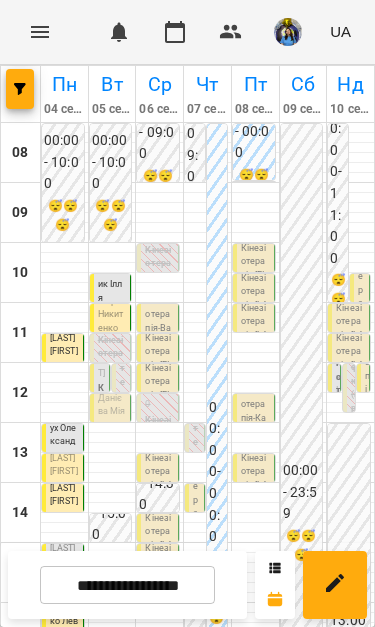scroll, scrollTop: 147, scrollLeft: 0, axis: vertical 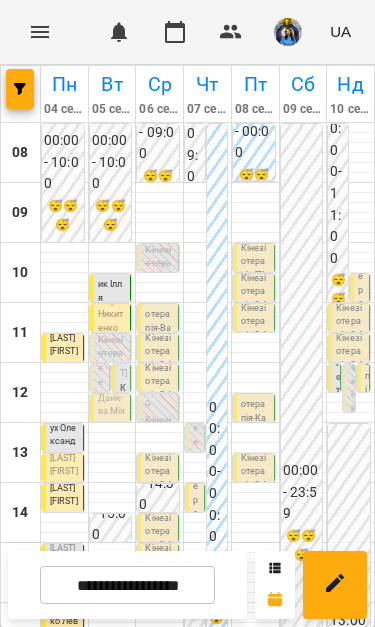 click on "[LAST] [FIRST]" at bounding box center (123, 319) 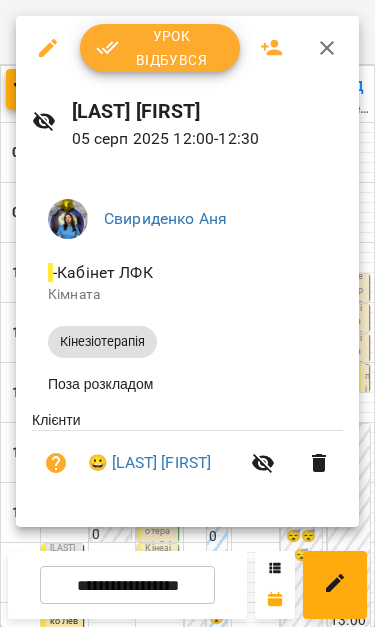 click on "Урок відбувся" at bounding box center [160, 48] 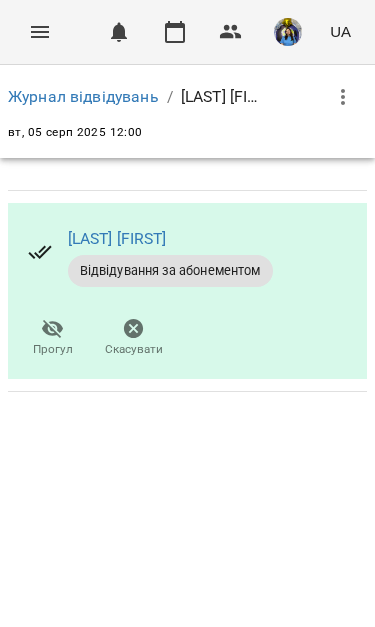 click 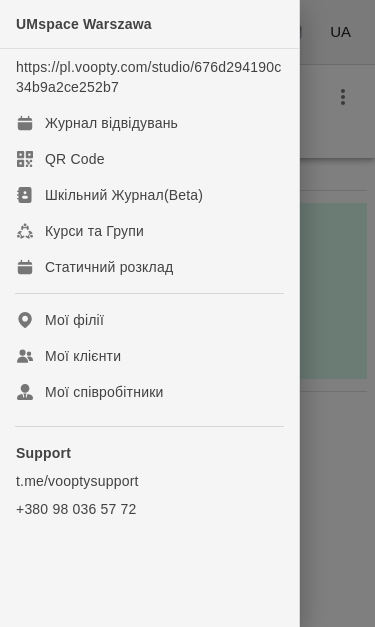 click on "Журнал відвідувань" at bounding box center (111, 123) 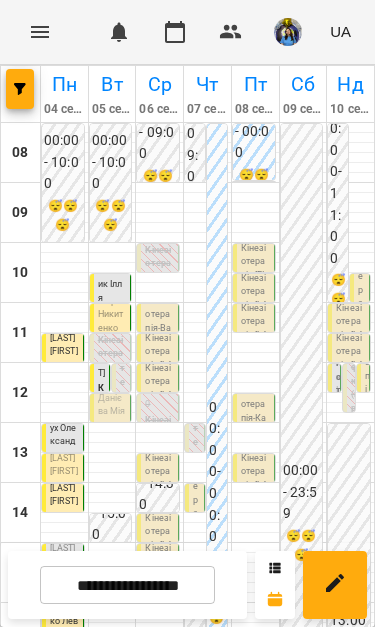 scroll, scrollTop: 126, scrollLeft: 0, axis: vertical 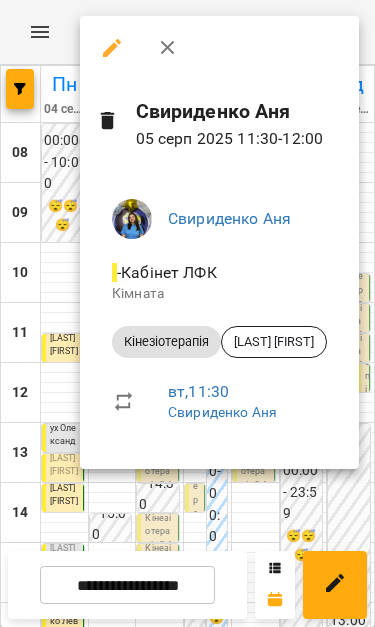 click at bounding box center [187, 313] 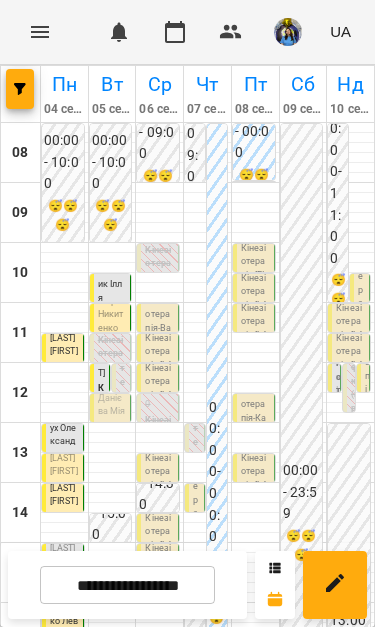 scroll, scrollTop: 52, scrollLeft: 0, axis: vertical 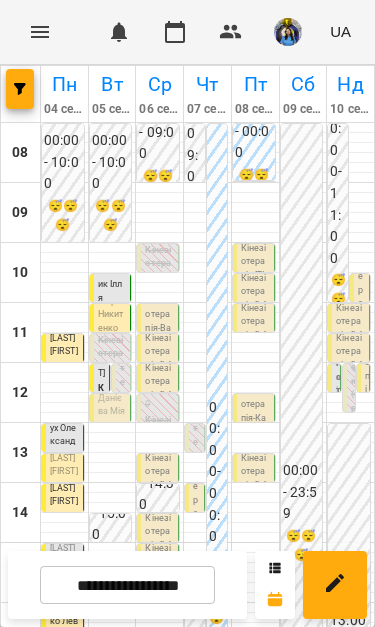 click on "**********" at bounding box center (187, 585) 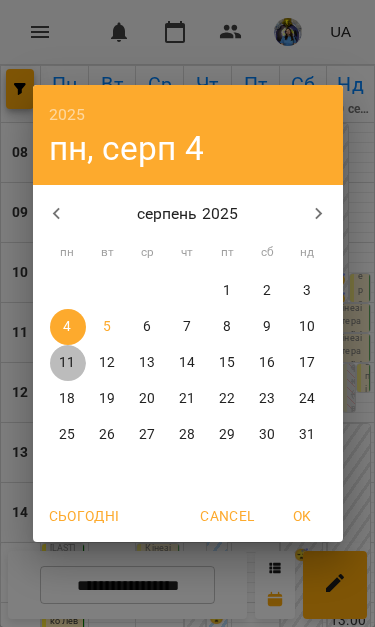 click on "11" at bounding box center [67, 363] 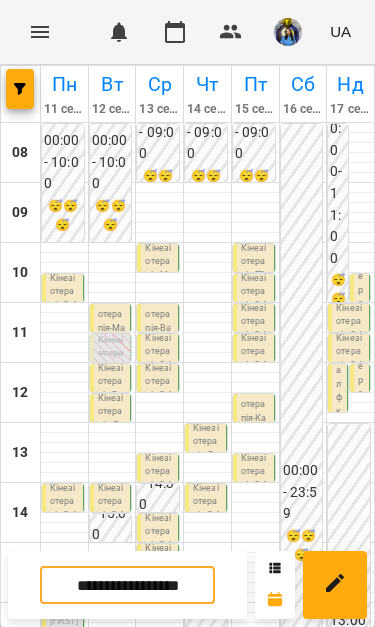 click on "Кінезіотерапія - Дига Артем" at bounding box center [255, 366] 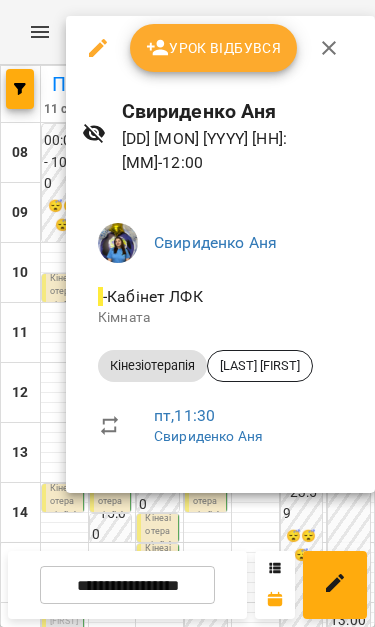 click at bounding box center (187, 313) 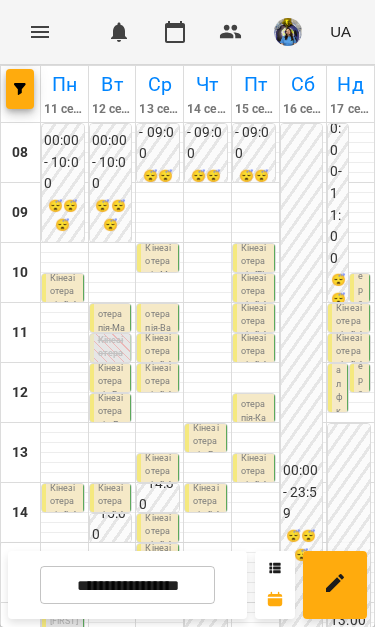 scroll, scrollTop: 259, scrollLeft: 0, axis: vertical 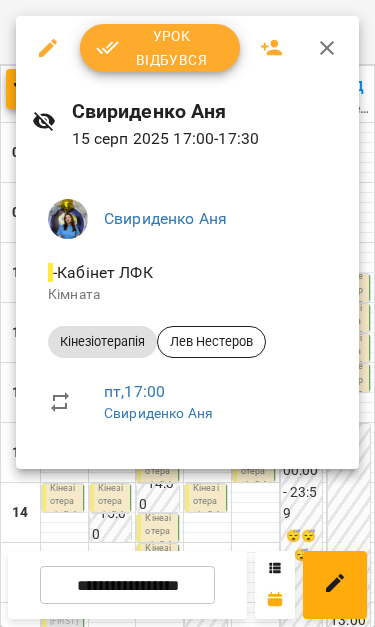 click at bounding box center (187, 313) 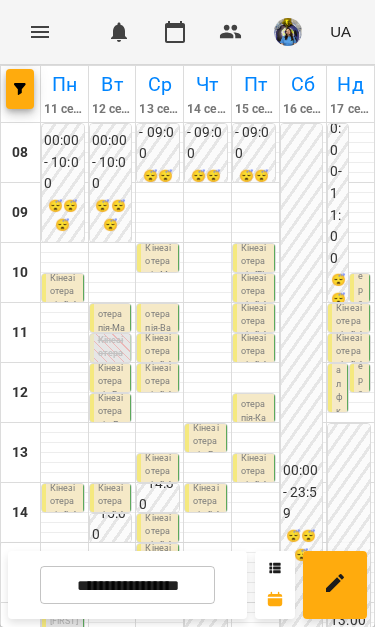 click on "**********" at bounding box center (127, 585) 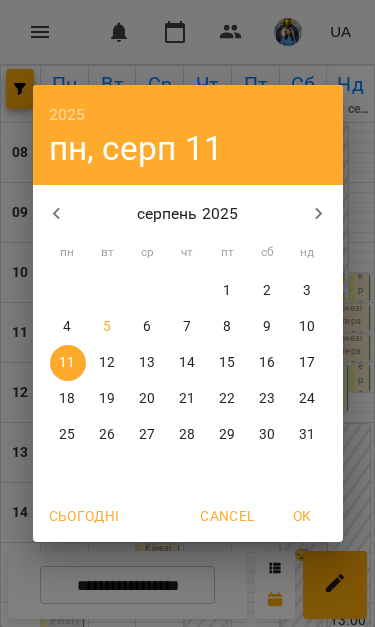click on "18" at bounding box center (67, 399) 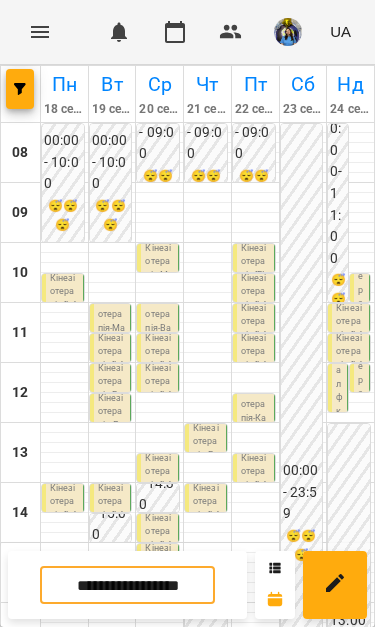 click on "Кінезіотерапія - Лев Нестеров" at bounding box center (255, 696) 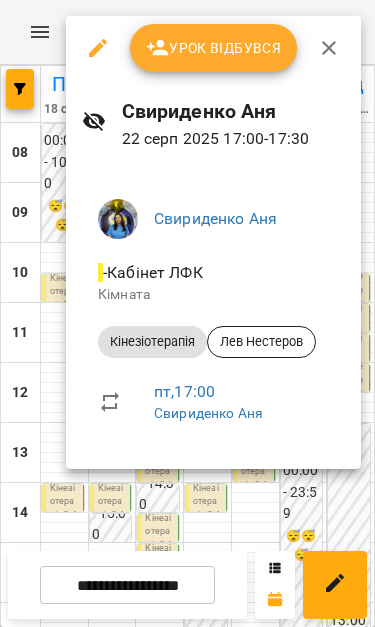 click at bounding box center (187, 313) 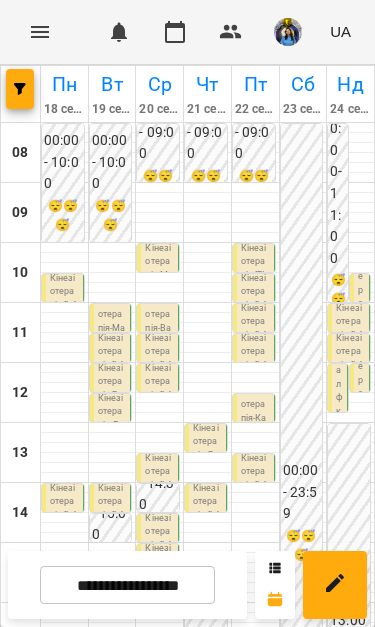 scroll, scrollTop: 281, scrollLeft: 0, axis: vertical 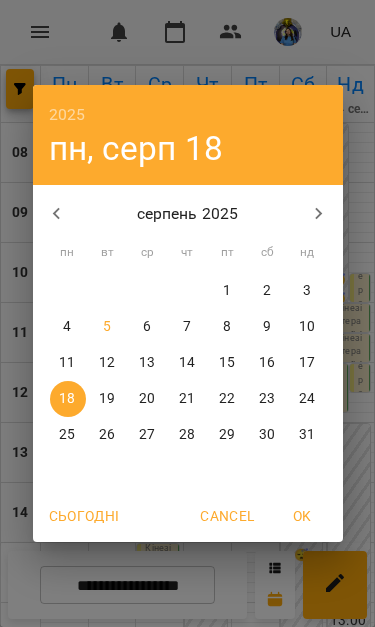 click on "5" at bounding box center [108, 327] 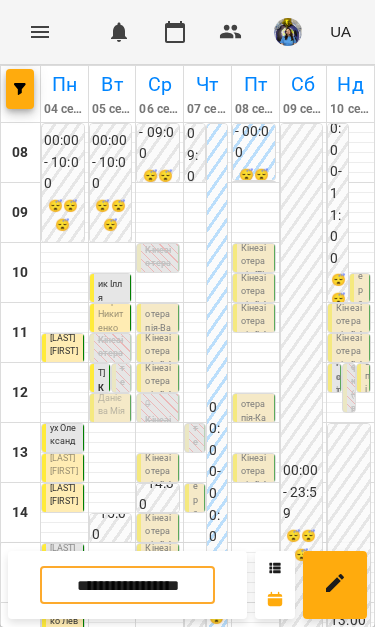 scroll, scrollTop: 271, scrollLeft: 0, axis: vertical 